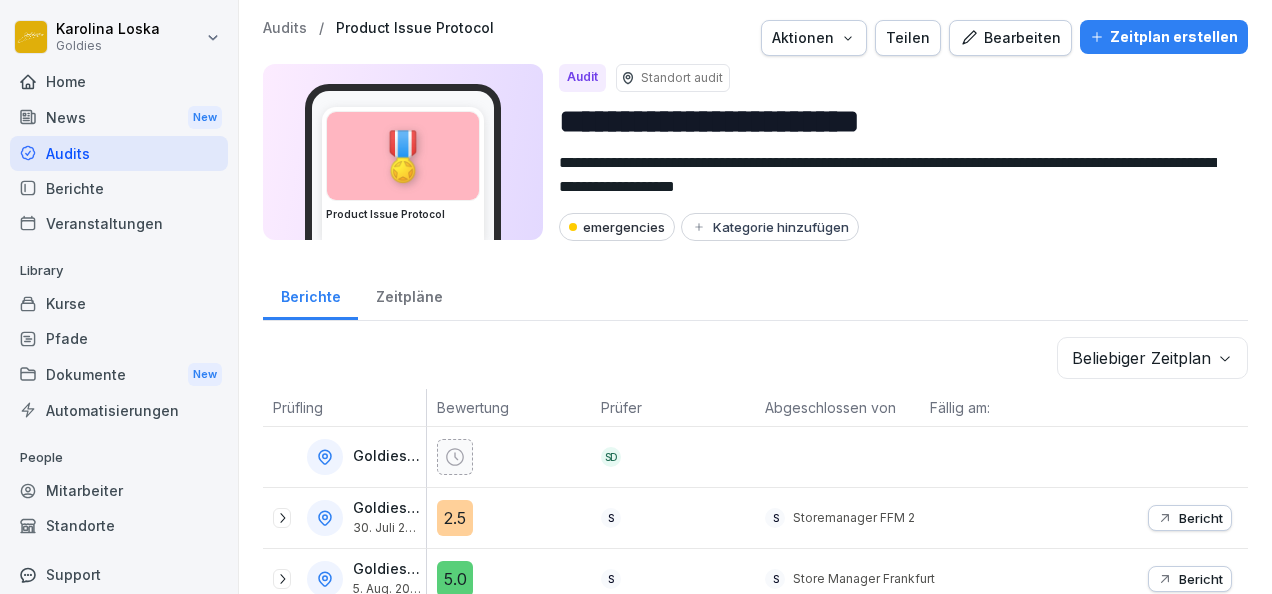 scroll, scrollTop: 0, scrollLeft: 0, axis: both 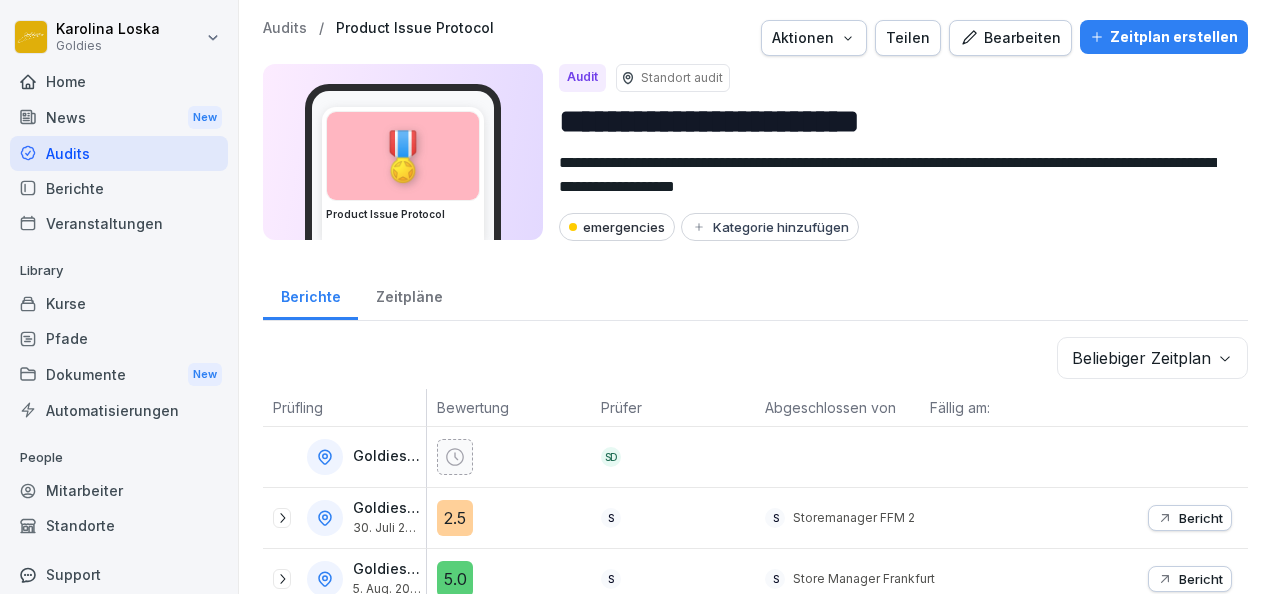 click on "Audits" at bounding box center [119, 153] 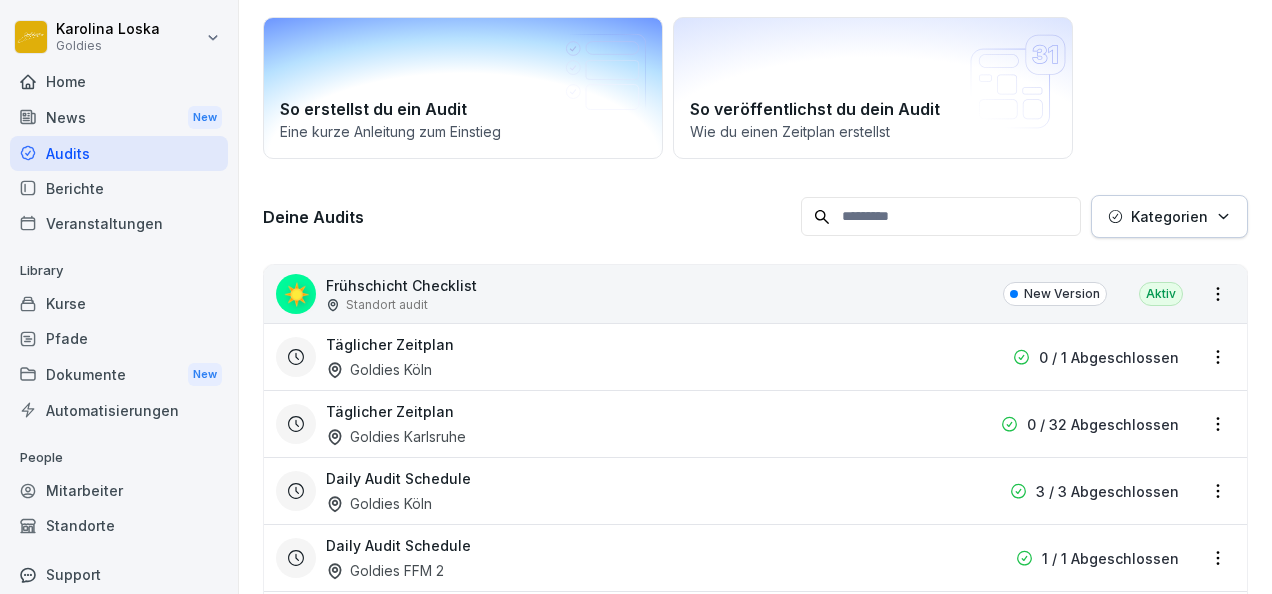 scroll, scrollTop: 123, scrollLeft: 0, axis: vertical 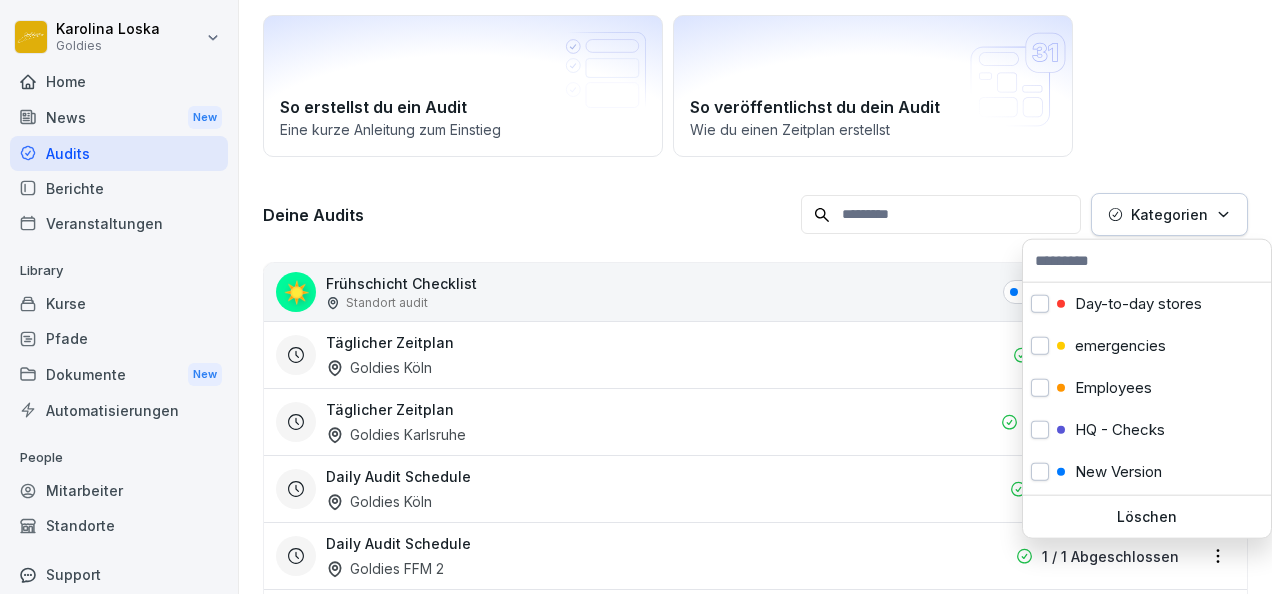 click on "Kategorien" at bounding box center (1169, 214) 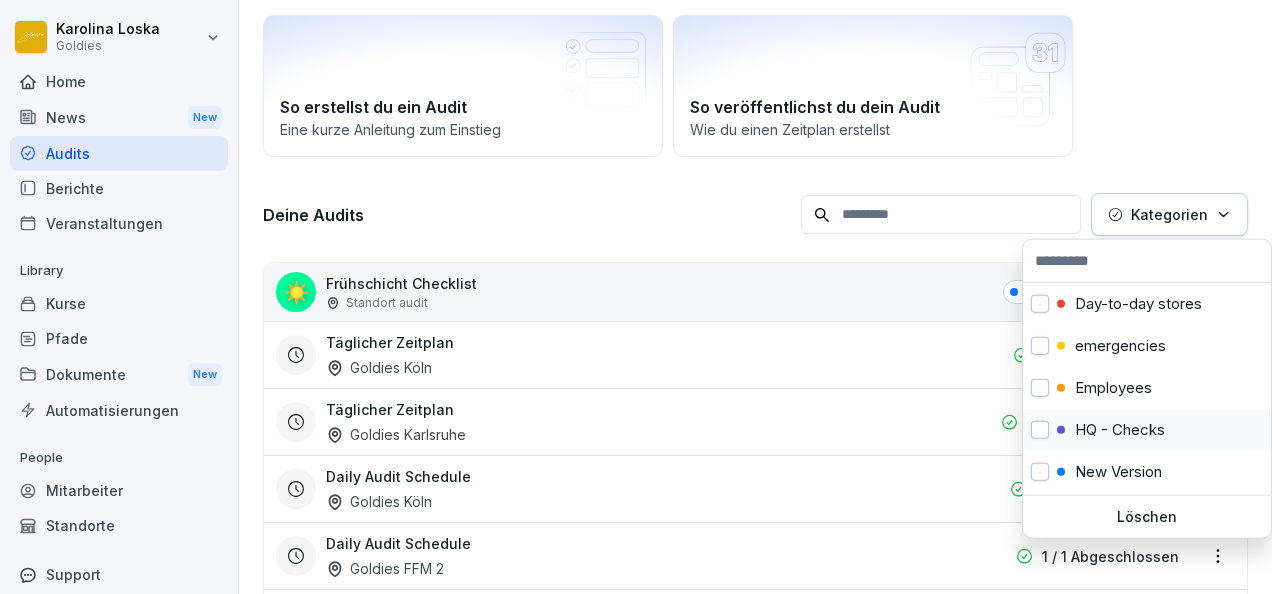 click on "HQ - Checks" at bounding box center (1120, 430) 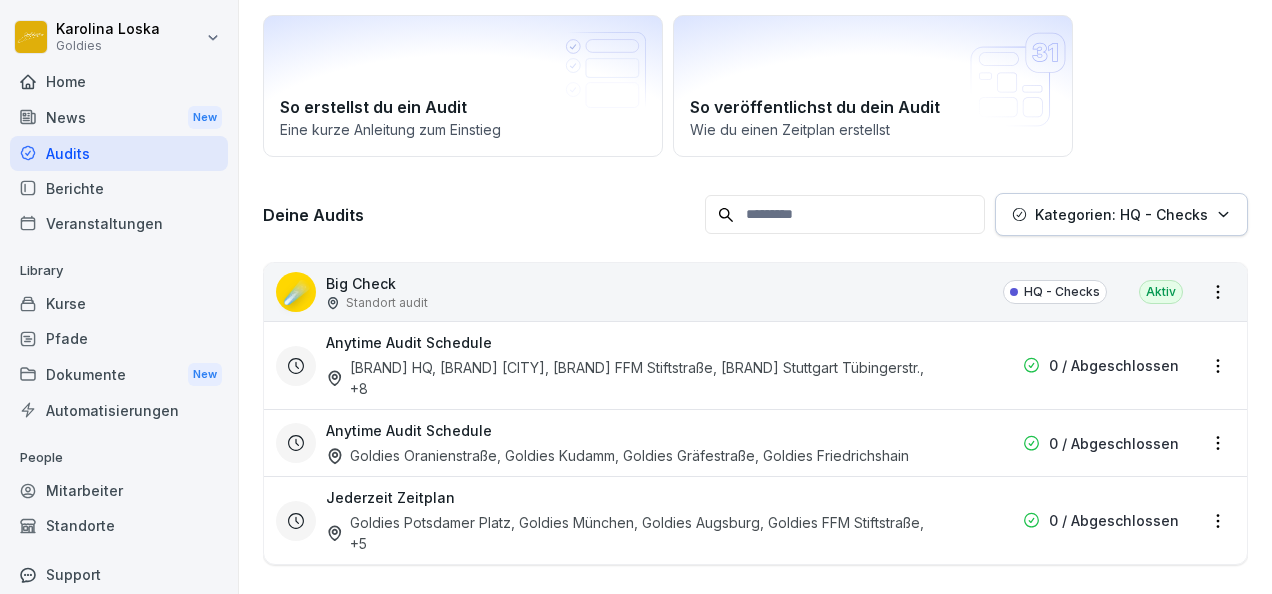 click on "[FIRST] [LAST] Goldies Home News New Audits Berichte Veranstaltungen Library Kurse Pfade Dokumente New Automatisierungen People Mitarbeiter Standorte Support Einstellungen Audits Audit erstellen Audits Berichte So erstellst du ein Audit Eine kurze Anleitung zum Einstieg So veröffentlichst du dein Audit Wie du einen Zeitplan erstellst Deine Audits Kategorien: HQ - Checks  ☄️ Big Check   Standort audit HQ - Checks  Aktiv Anytime Audit Schedule Goldies Gräfestraße, Goldies Kudamm, Goldies Oranienstraße, Goldies München , +6 0 /  Abgeschlossen , +3 🎖️" at bounding box center (636, 297) 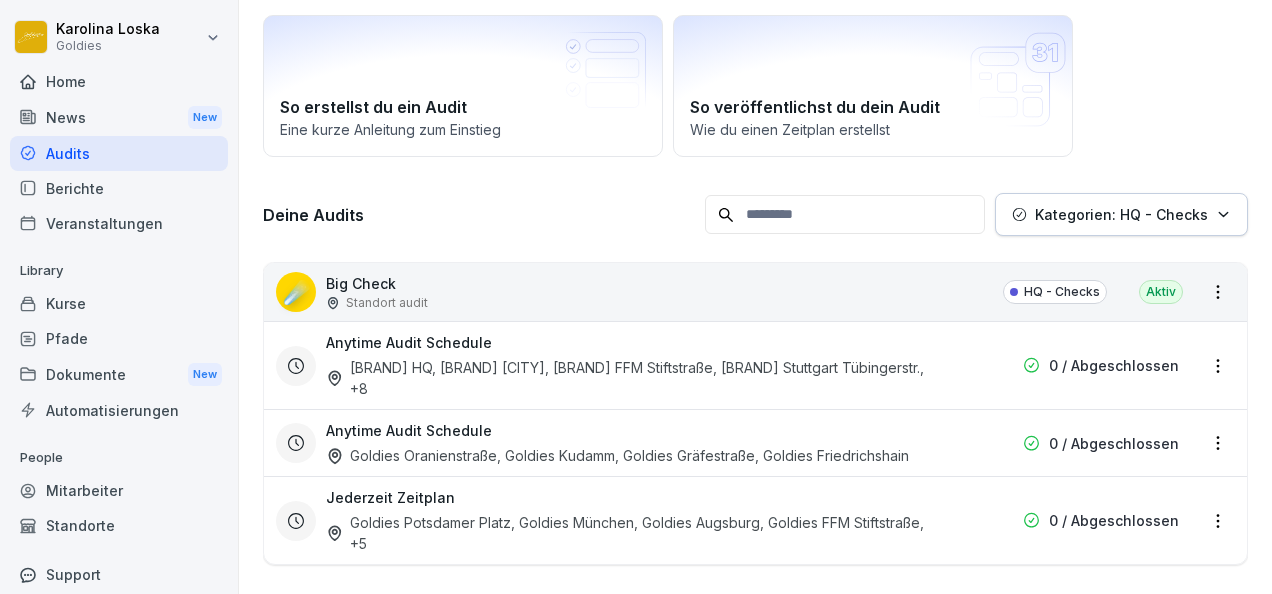scroll, scrollTop: 204, scrollLeft: 0, axis: vertical 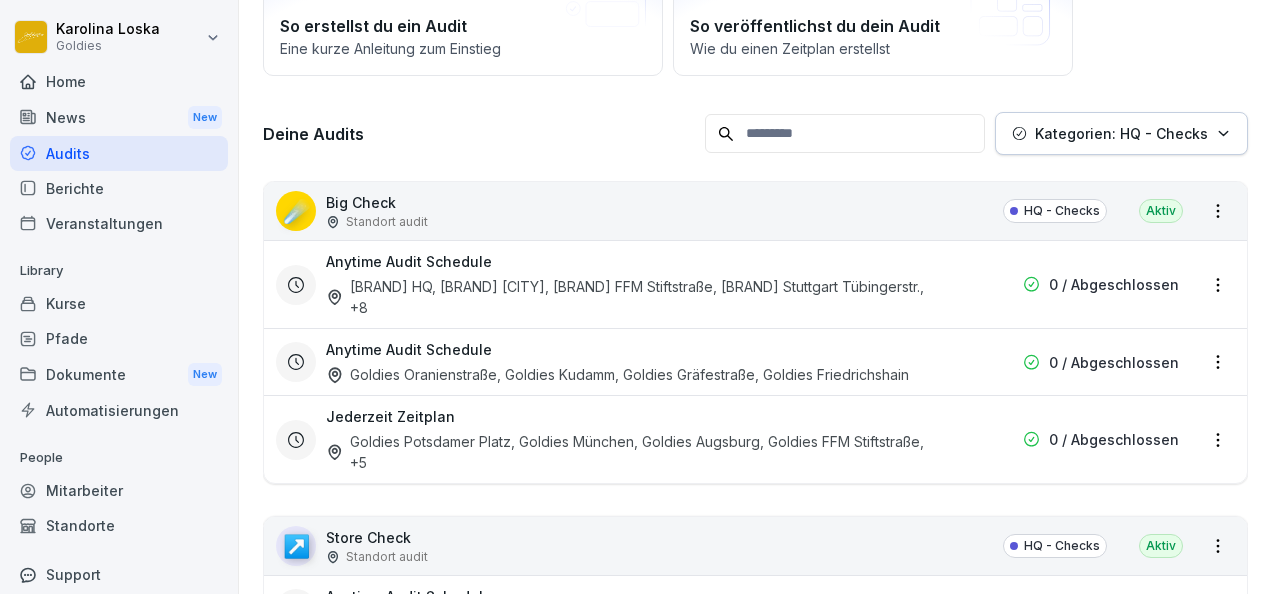 click on "Anytime Audit Schedule [BRAND] HQ, [BRAND] [CITY], [BRAND] FFM Stiftstraße, [BRAND] Stuttgart Tübingerstr. , +8" at bounding box center [627, 284] 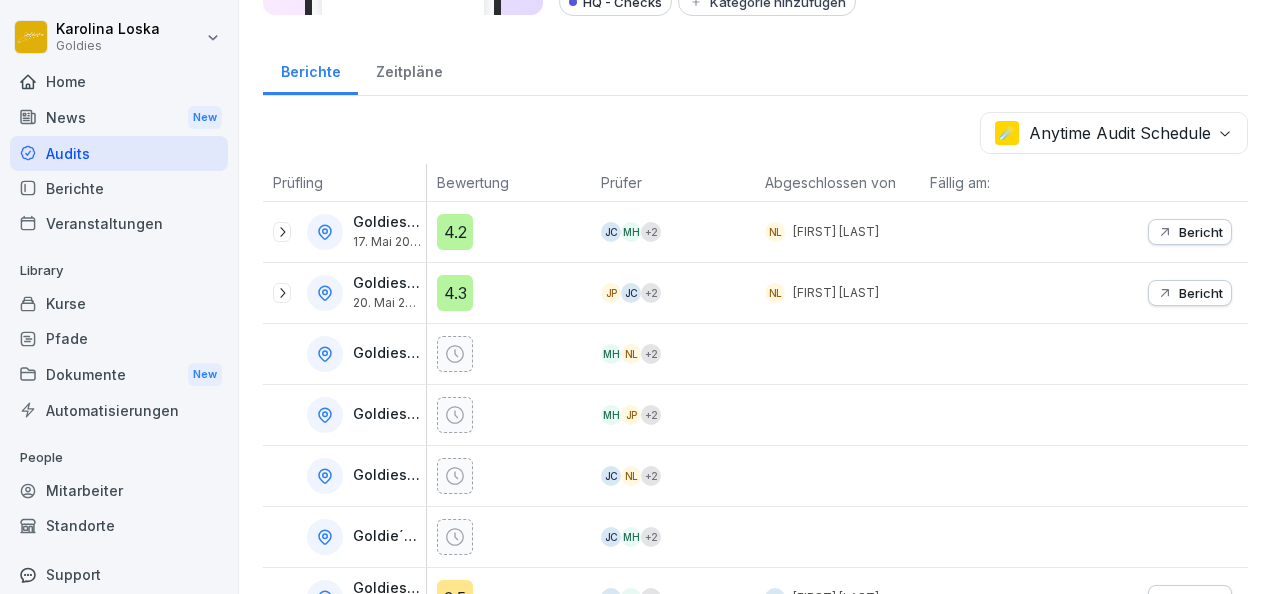 scroll, scrollTop: 212, scrollLeft: 0, axis: vertical 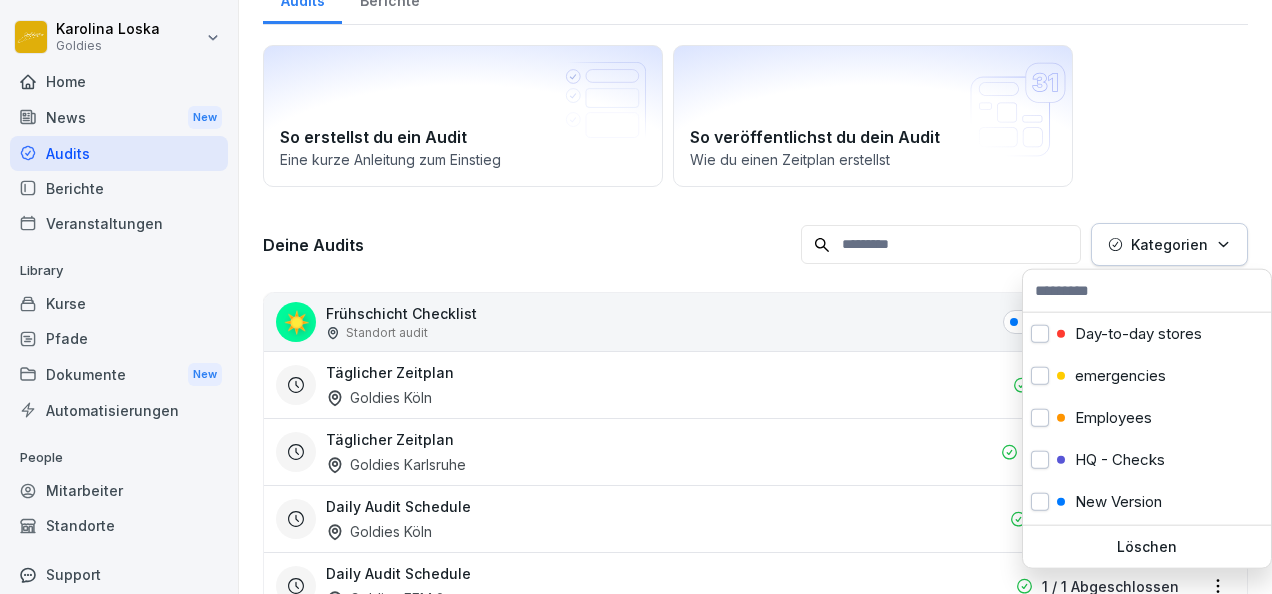 click on "Kategorien" at bounding box center [1169, 244] 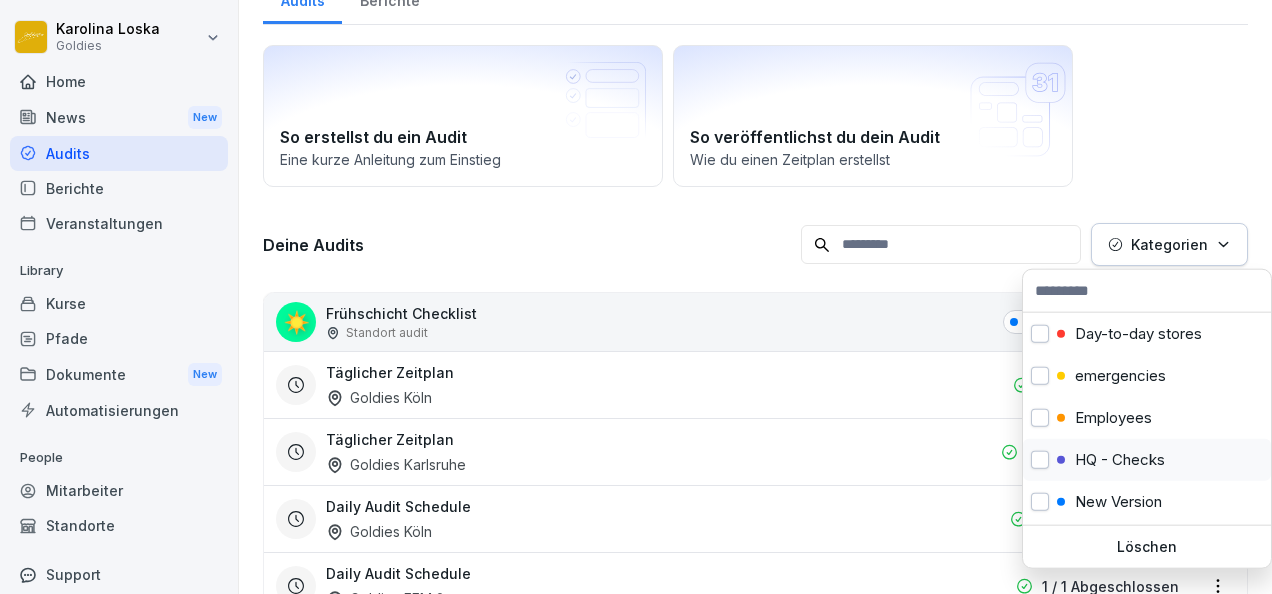 click on "HQ - Checks" at bounding box center (1147, 460) 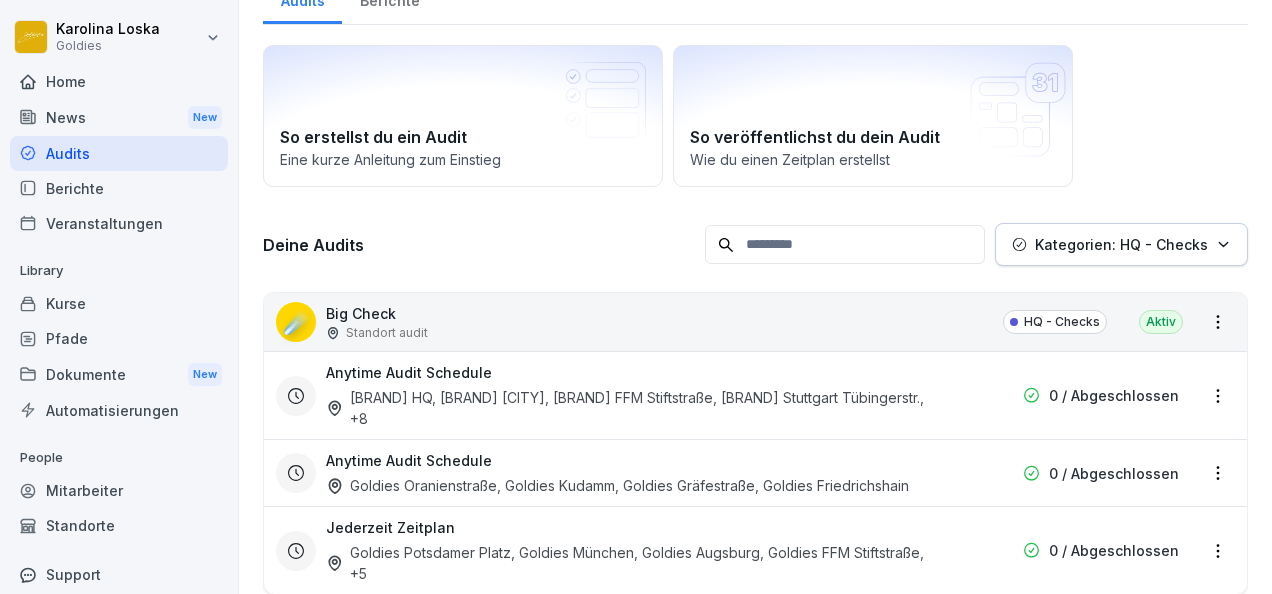 click on "[FIRST] [LAST] Goldies Home News New Audits Berichte Veranstaltungen Library Kurse Pfade Dokumente New Automatisierungen People Mitarbeiter Standorte Support Einstellungen Audits Audit erstellen Audits Berichte So erstellst du ein Audit Eine kurze Anleitung zum Einstieg So veröffentlichst du dein Audit Wie du einen Zeitplan erstellst Deine Audits Kategorien: HQ - Checks  ☄️ Big Check   Standort audit HQ - Checks  Aktiv Anytime Audit Schedule Goldies Gräfestraße, Goldies Kudamm, Goldies Oranienstraße, Goldies München , +6 0 /  Abgeschlossen , +3 🎖️" at bounding box center (636, 297) 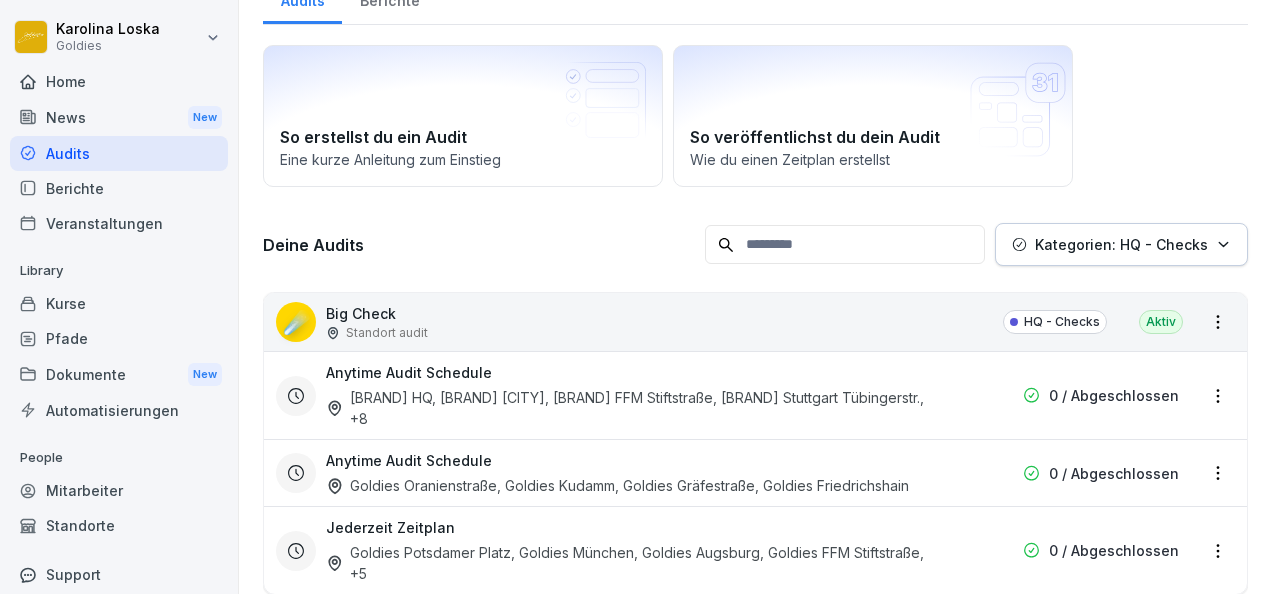 click on "Jederzeit Zeitplan Goldies Potsdamer Platz, Goldies München, Goldies Augsburg, Goldies FFM Stiftstraße , +5" at bounding box center [627, 550] 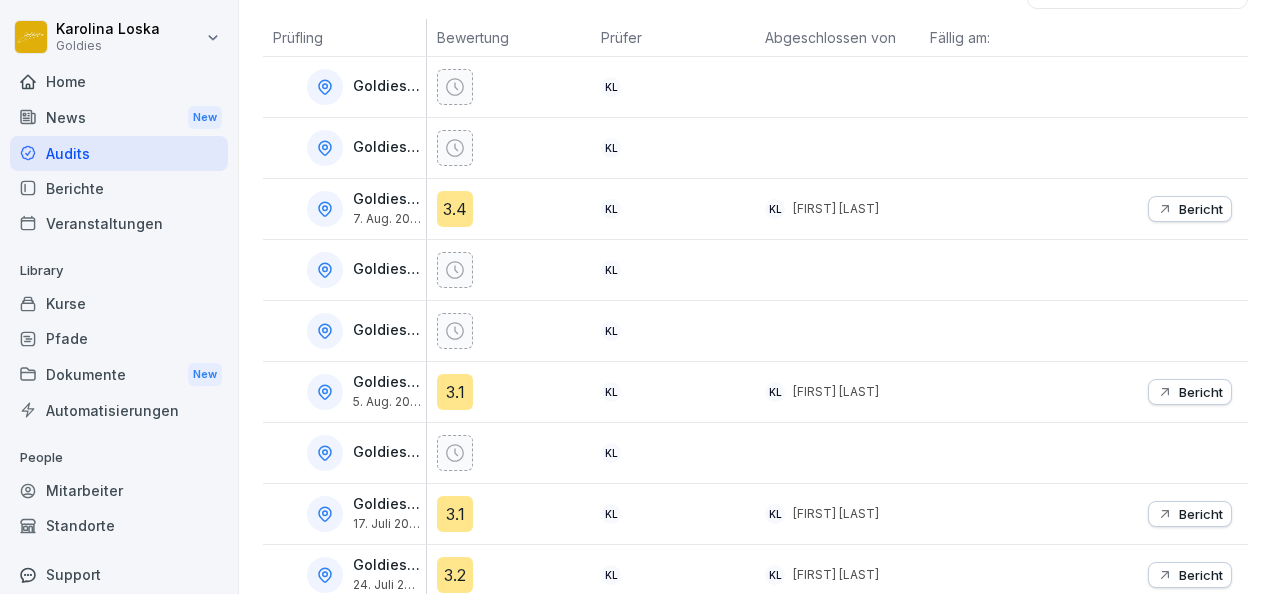 scroll, scrollTop: 411, scrollLeft: 0, axis: vertical 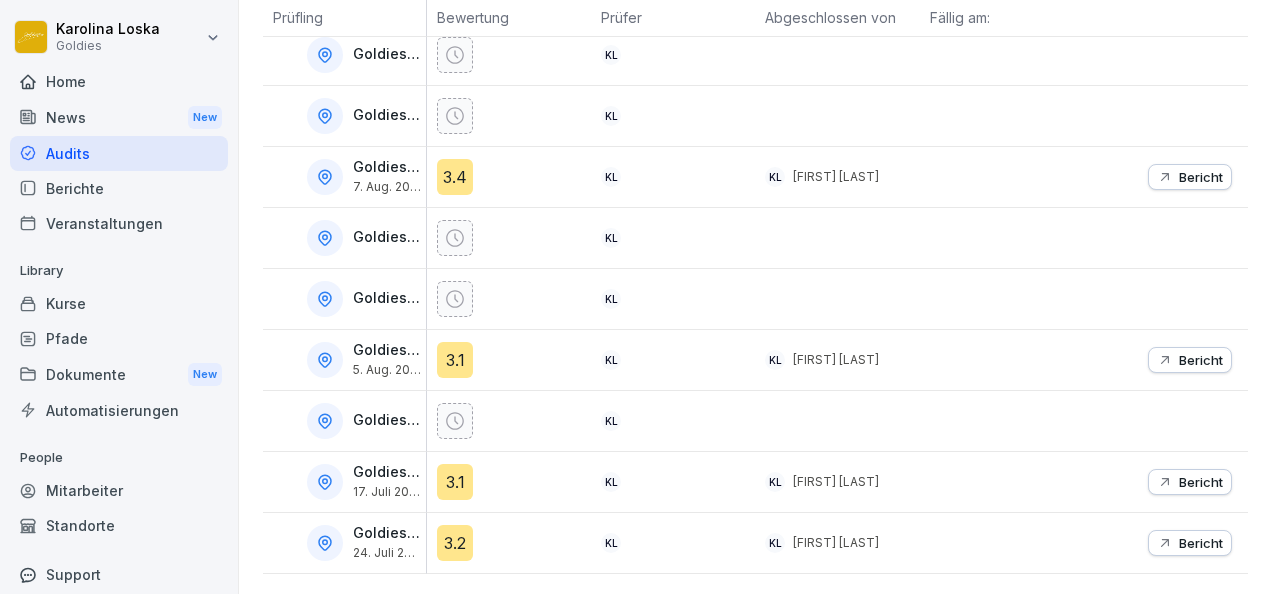click on "Bericht" at bounding box center [1201, 177] 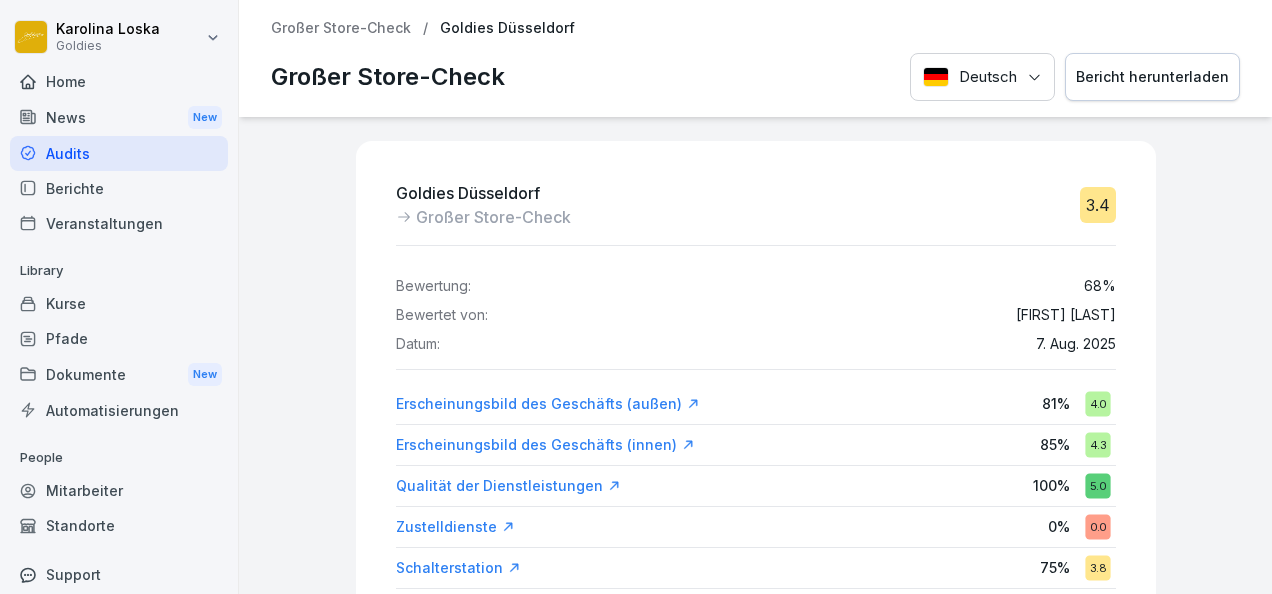 scroll, scrollTop: 0, scrollLeft: 0, axis: both 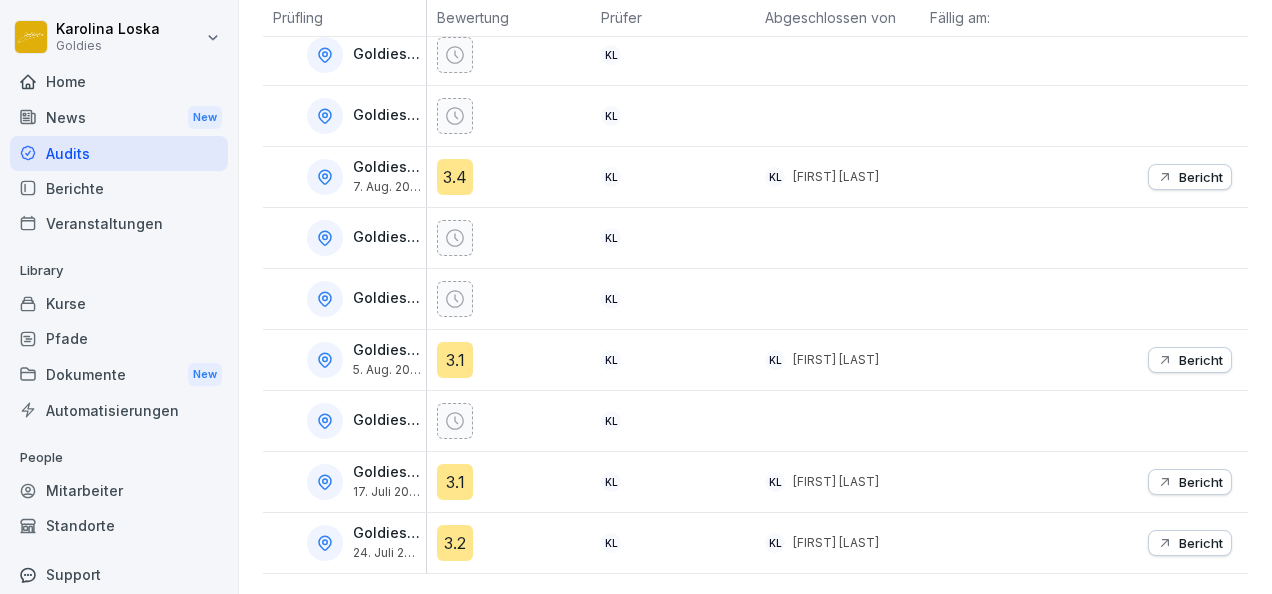 click on "Bericht" at bounding box center [1201, 482] 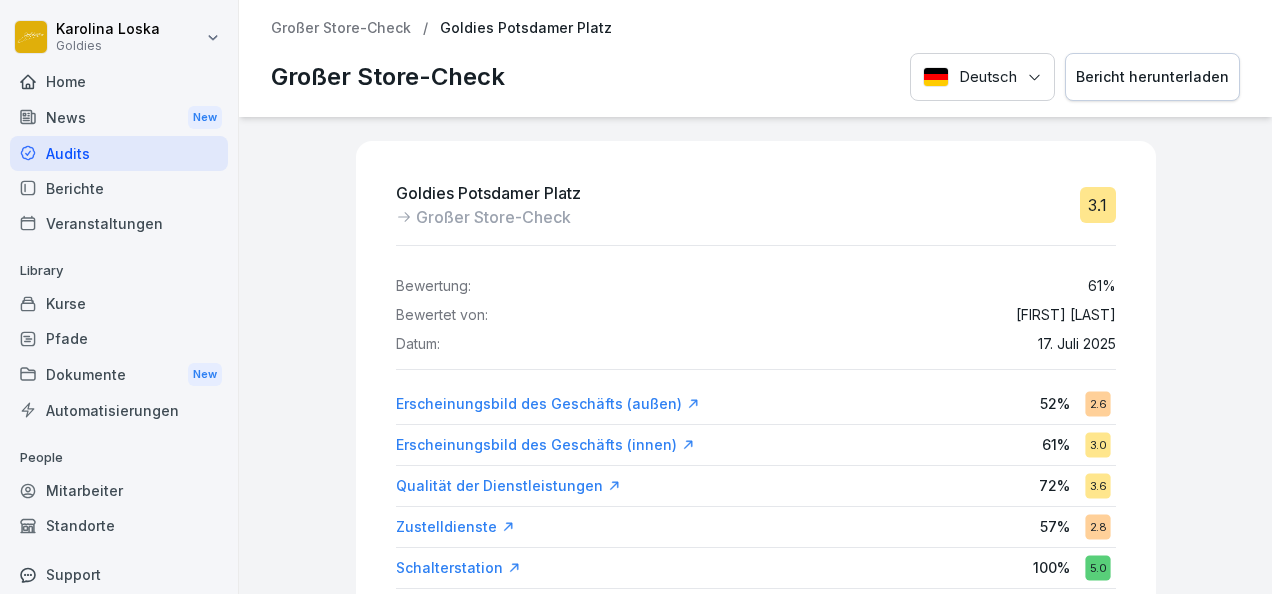 scroll, scrollTop: 0, scrollLeft: 0, axis: both 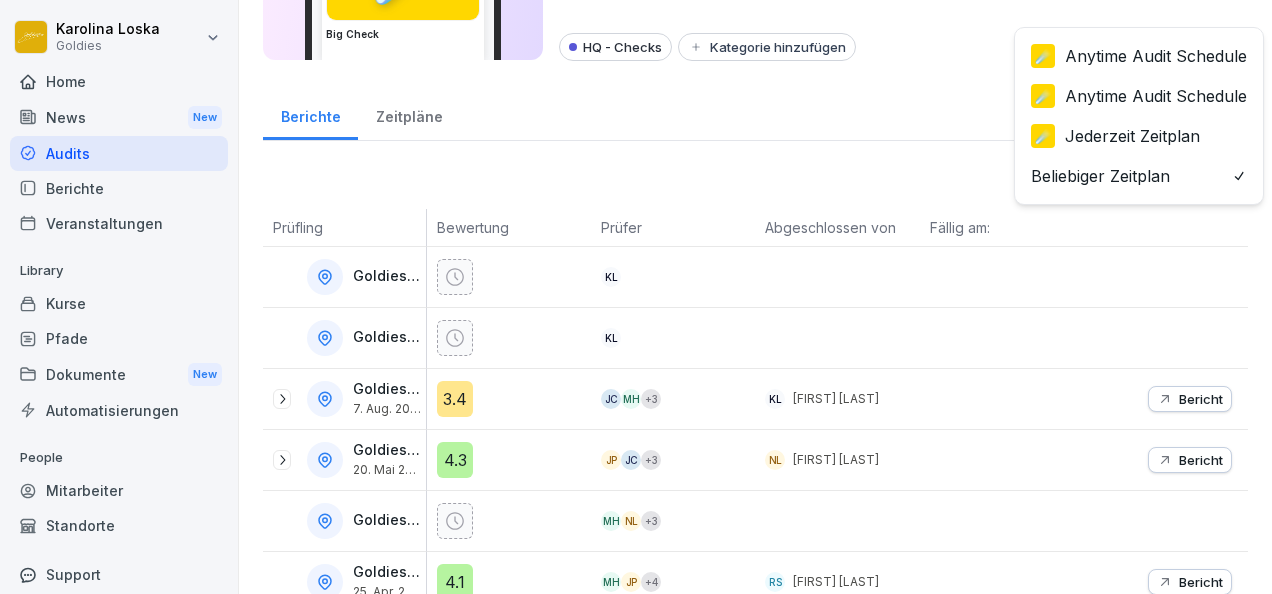 click on "**********" at bounding box center (636, 297) 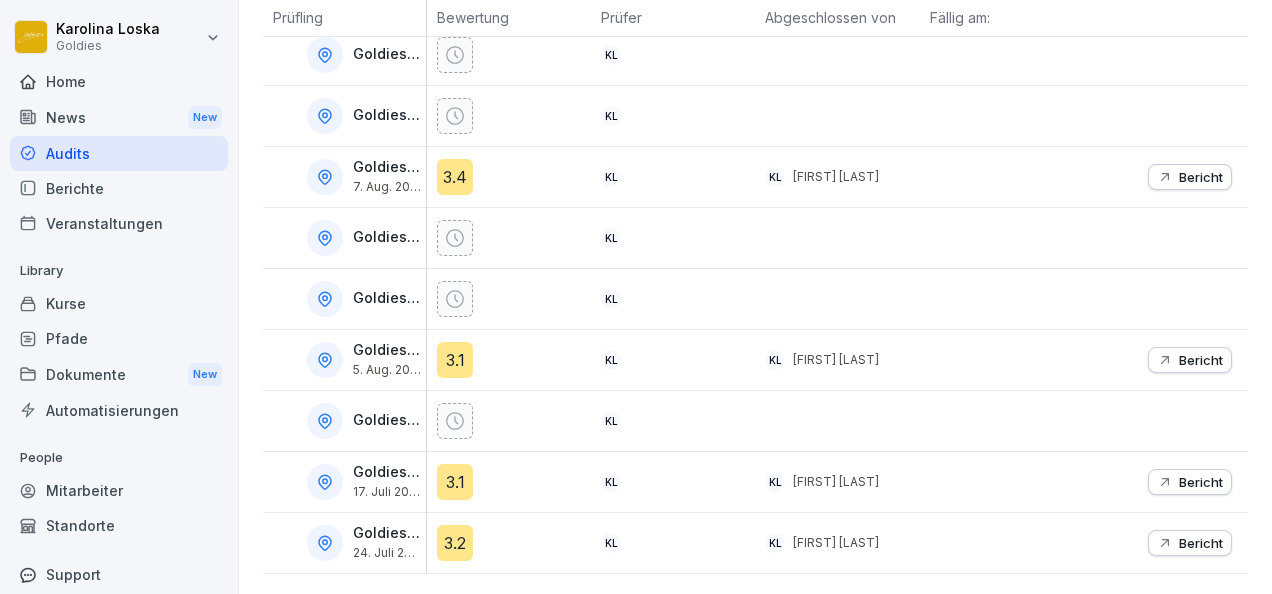 scroll, scrollTop: 411, scrollLeft: 0, axis: vertical 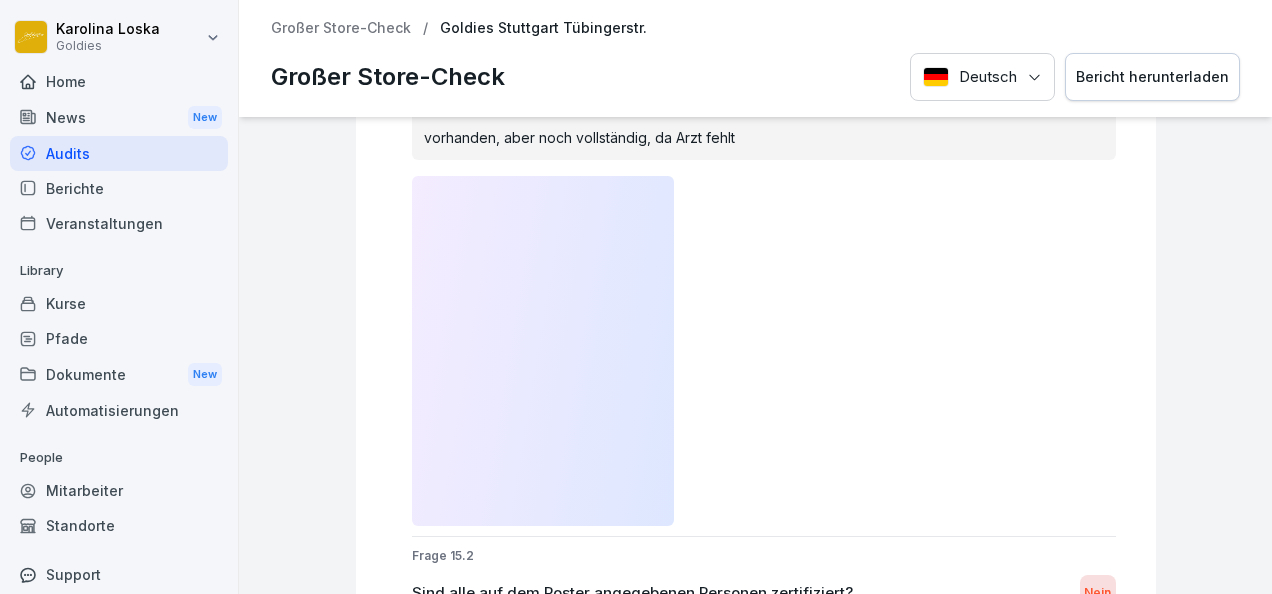 click on "10  /  10   Points" at bounding box center (764, 850) 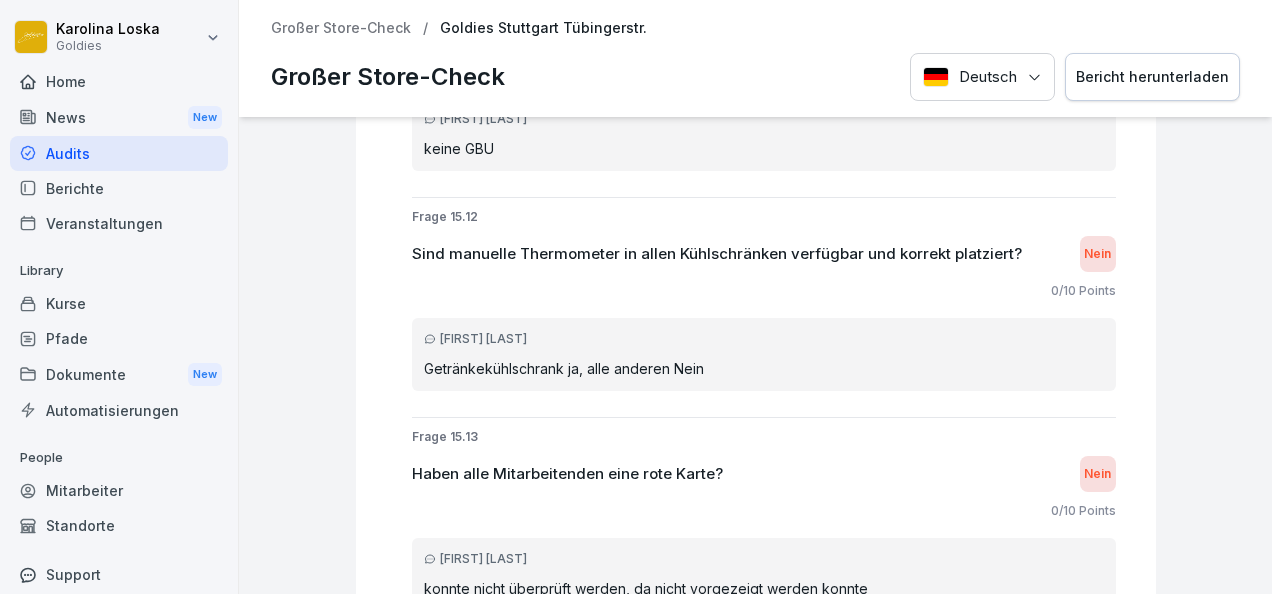scroll, scrollTop: 34255, scrollLeft: 0, axis: vertical 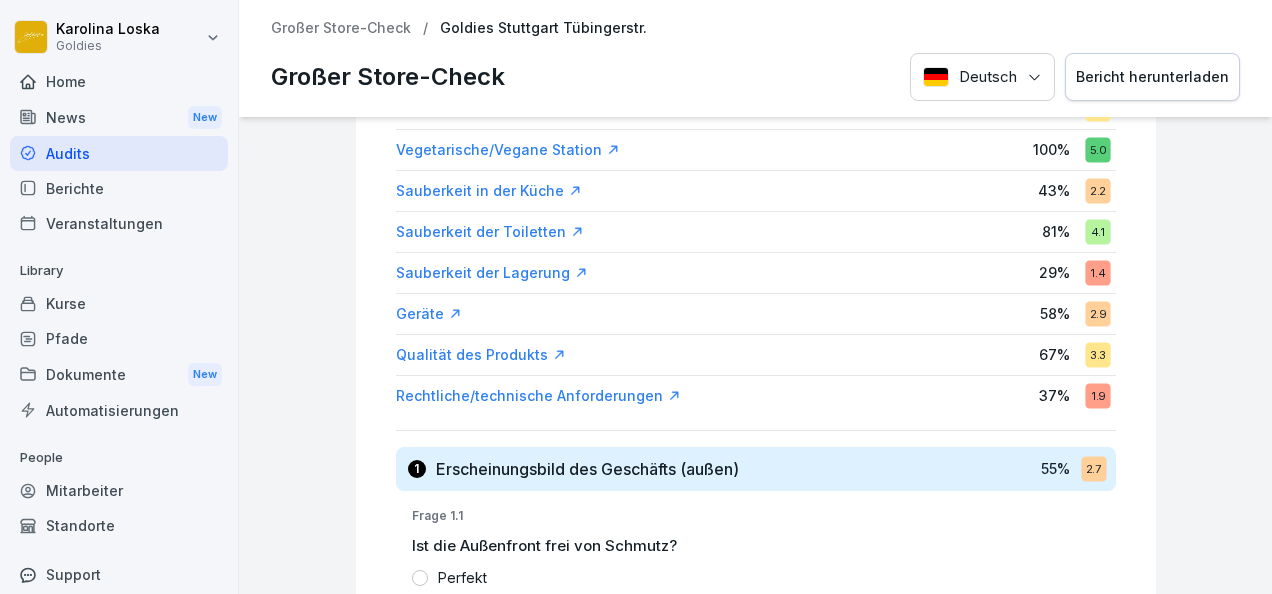 click on "Sauberkeit in der Küche" at bounding box center (489, 191) 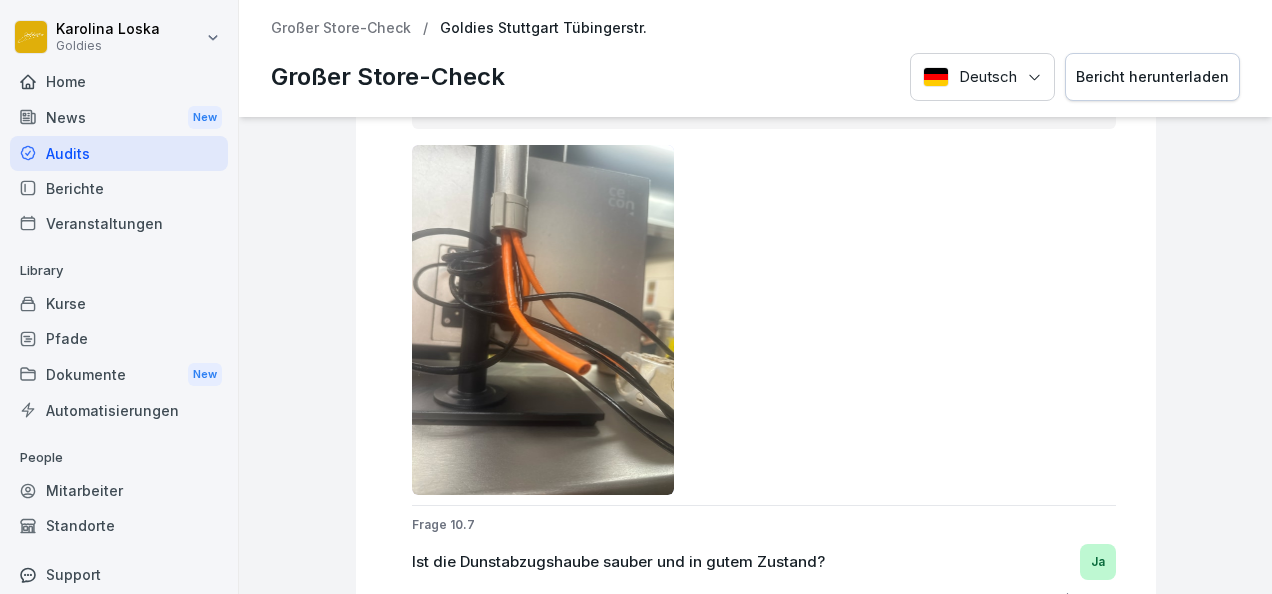 scroll, scrollTop: 13732, scrollLeft: 0, axis: vertical 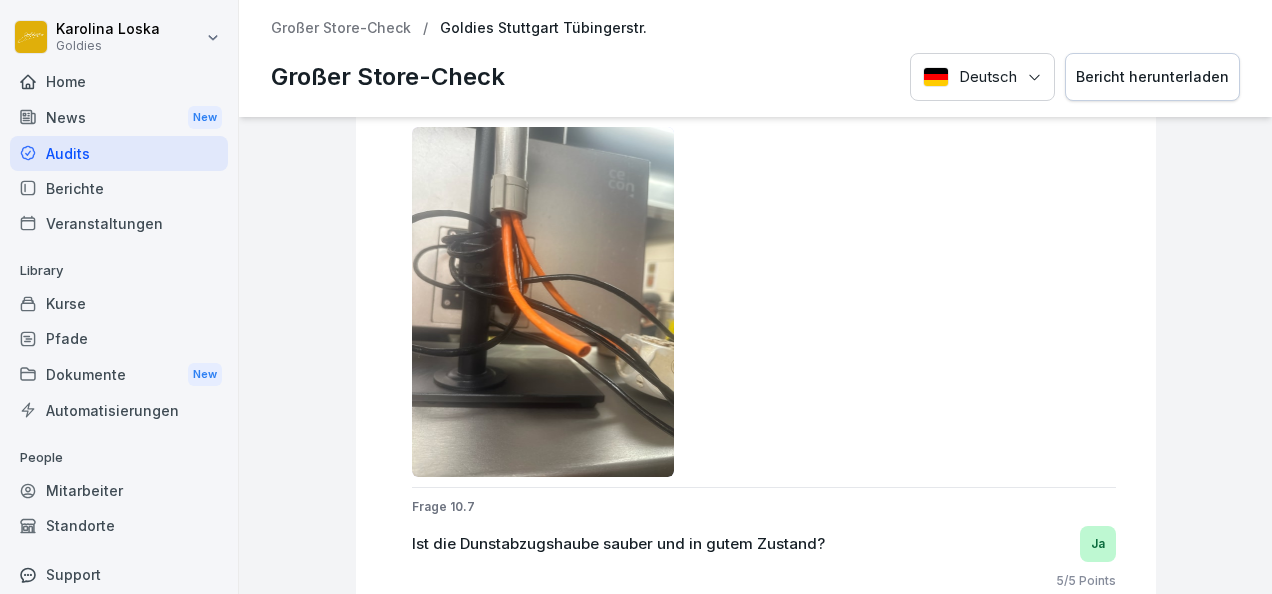 click on "Audits" at bounding box center [119, 153] 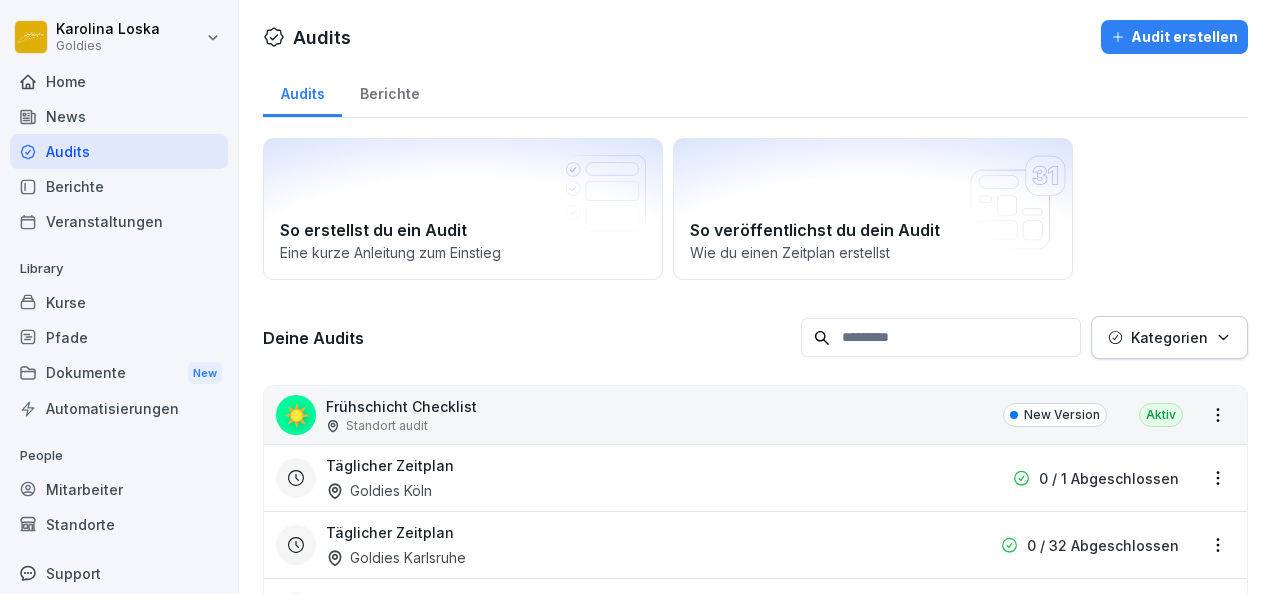 scroll, scrollTop: 0, scrollLeft: 0, axis: both 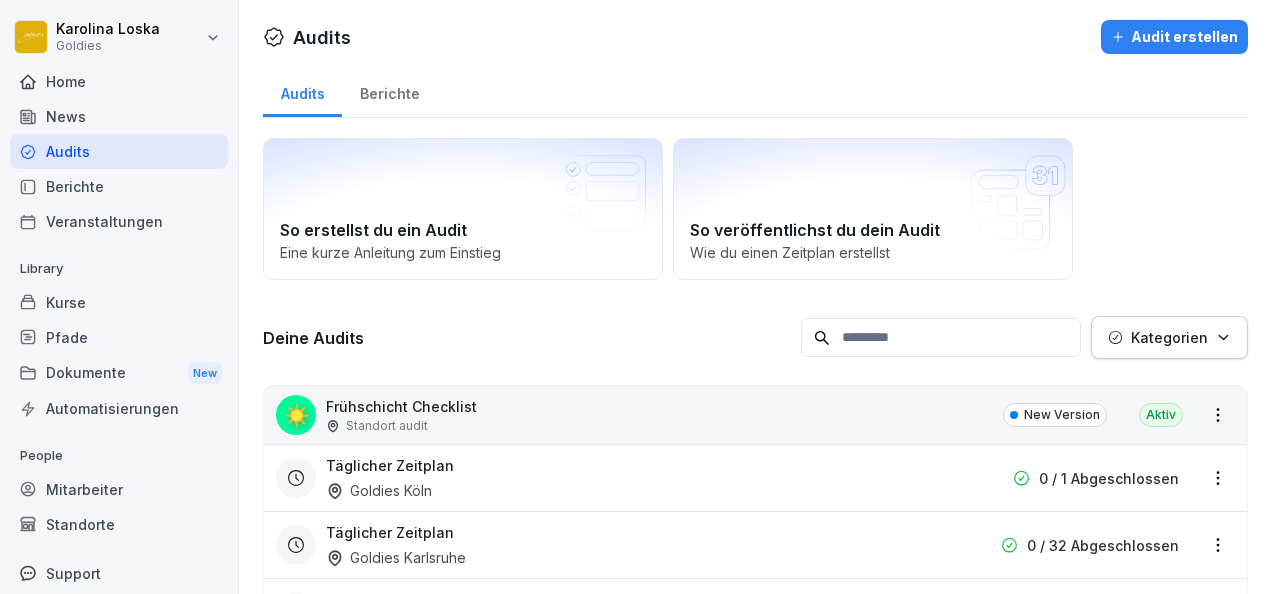 click on "Berichte" at bounding box center (389, 91) 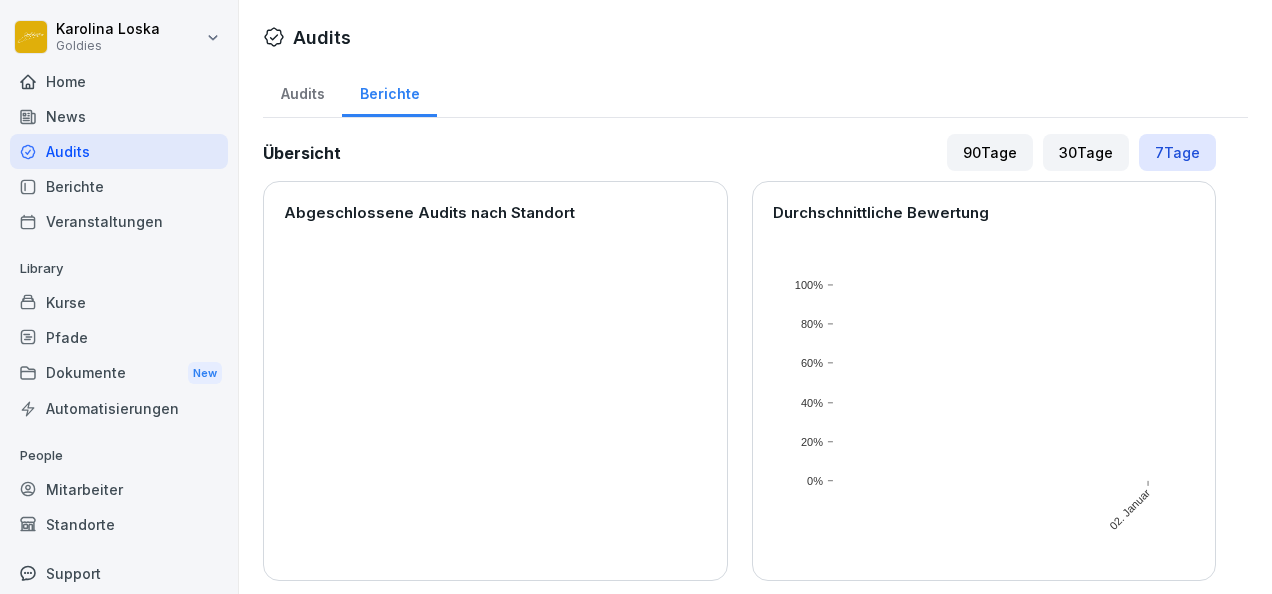 click on "Berichte" at bounding box center (389, 91) 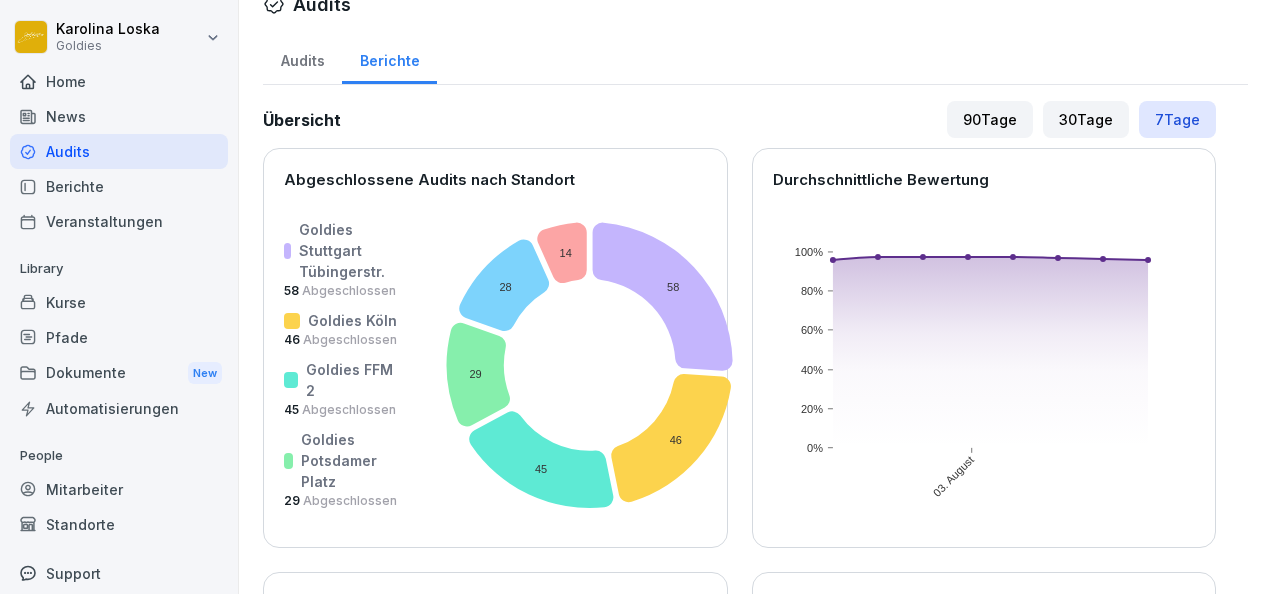 scroll, scrollTop: 34, scrollLeft: 0, axis: vertical 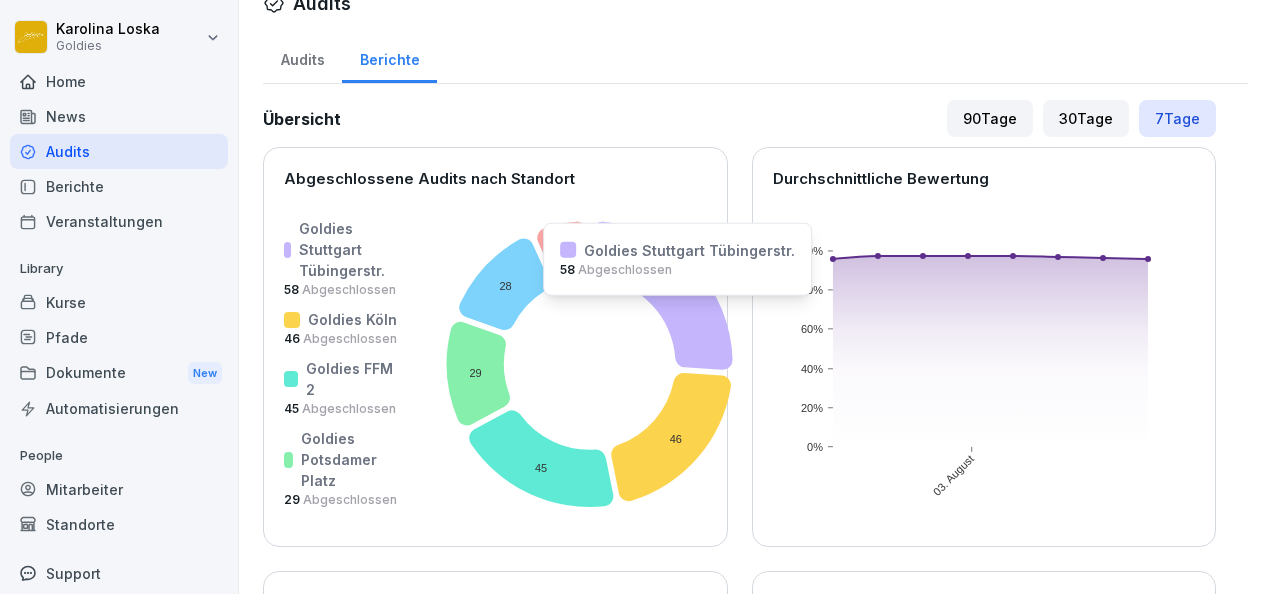 click 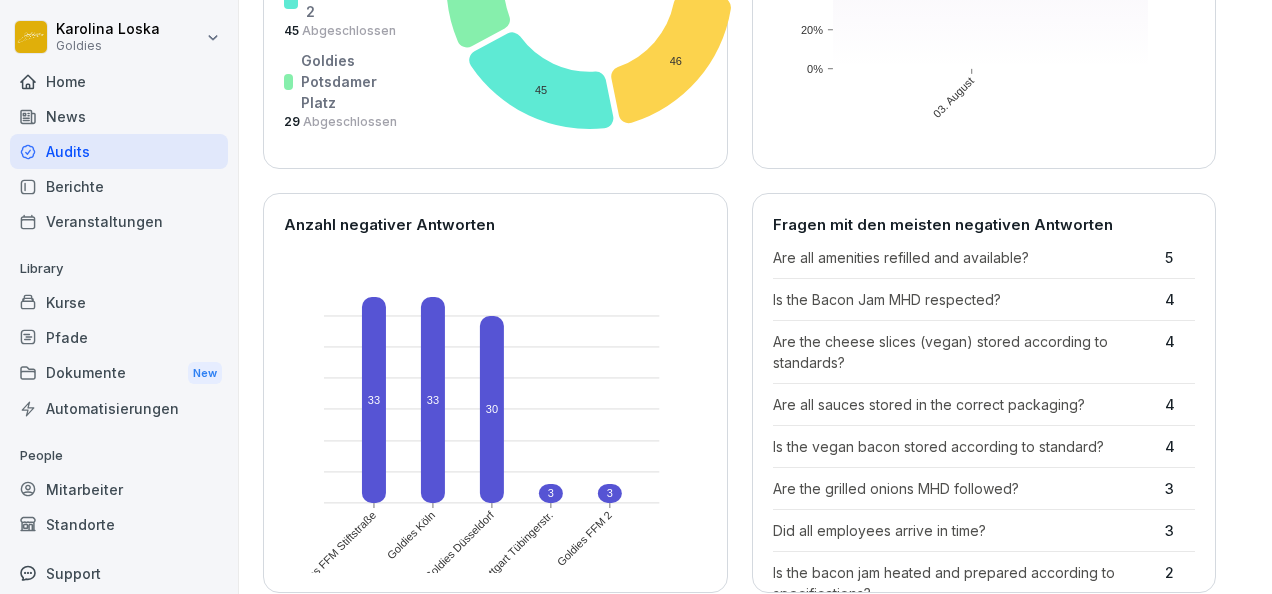 scroll, scrollTop: 474, scrollLeft: 0, axis: vertical 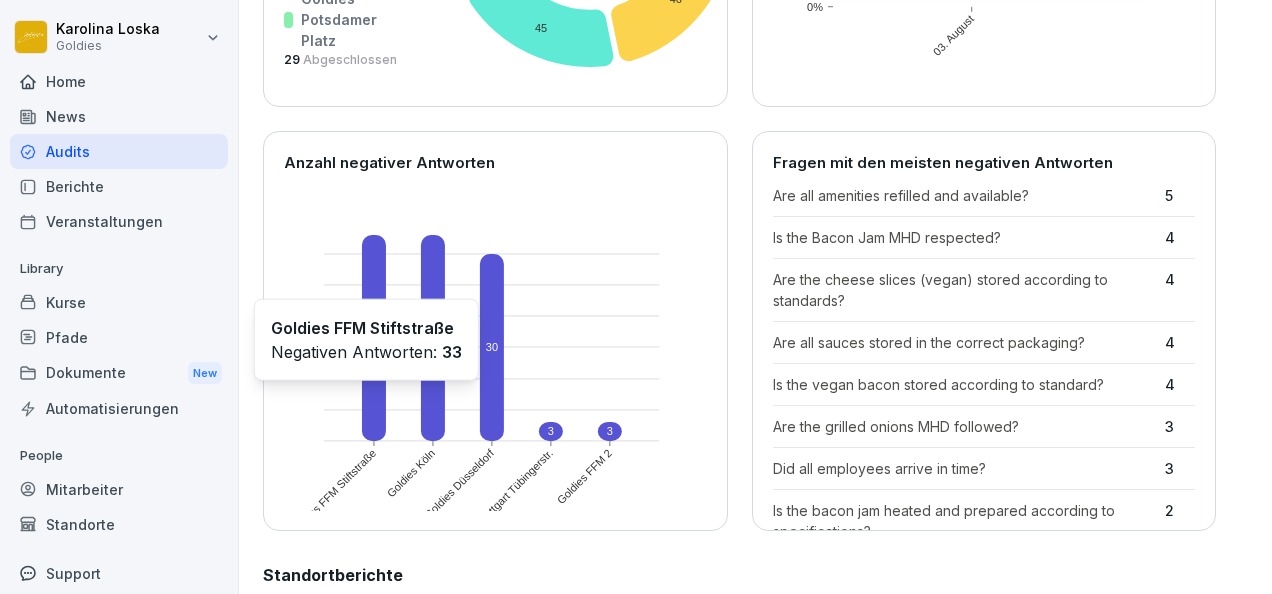 click 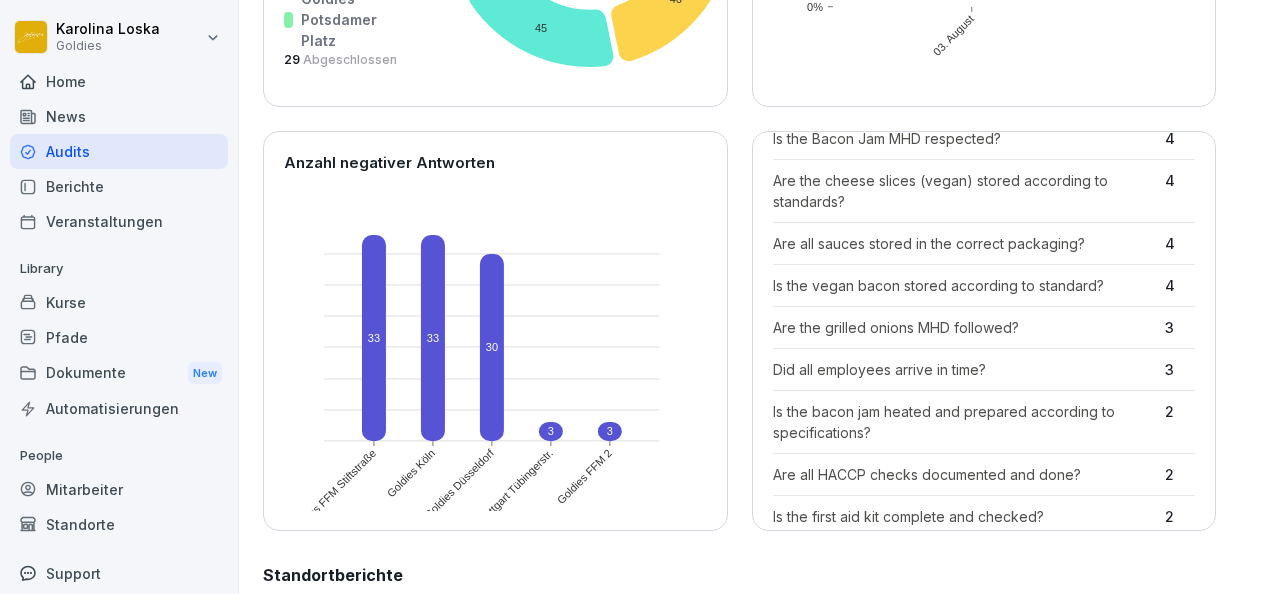 scroll, scrollTop: 137, scrollLeft: 0, axis: vertical 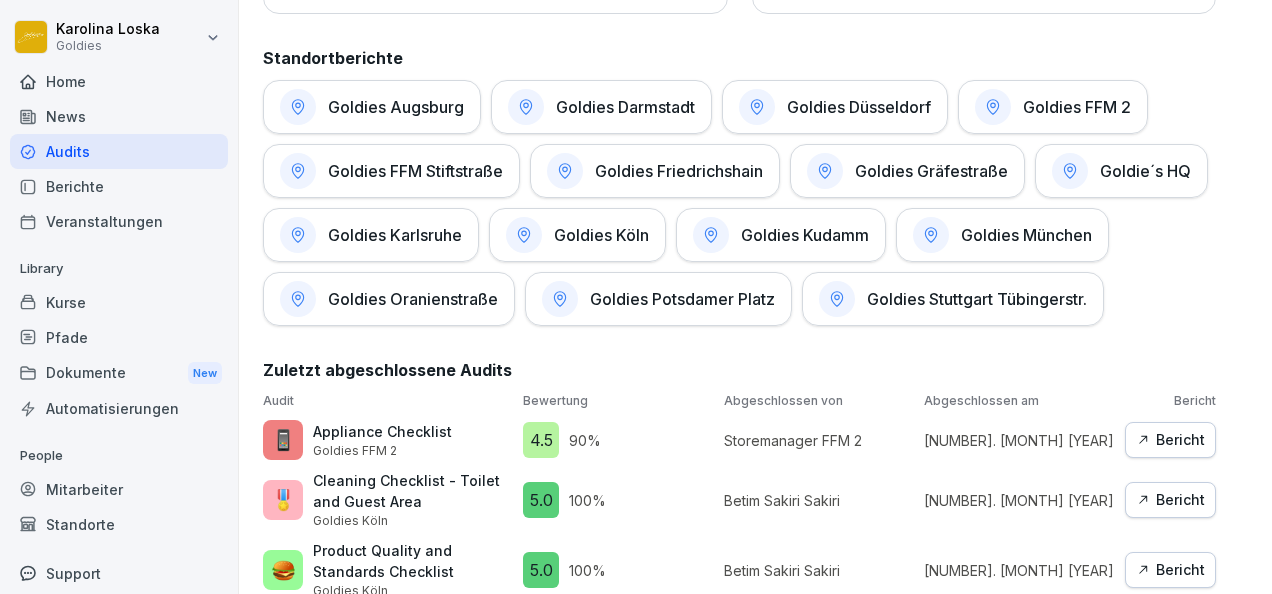 click on "Goldies Stuttgart Tübingerstr." at bounding box center (953, 299) 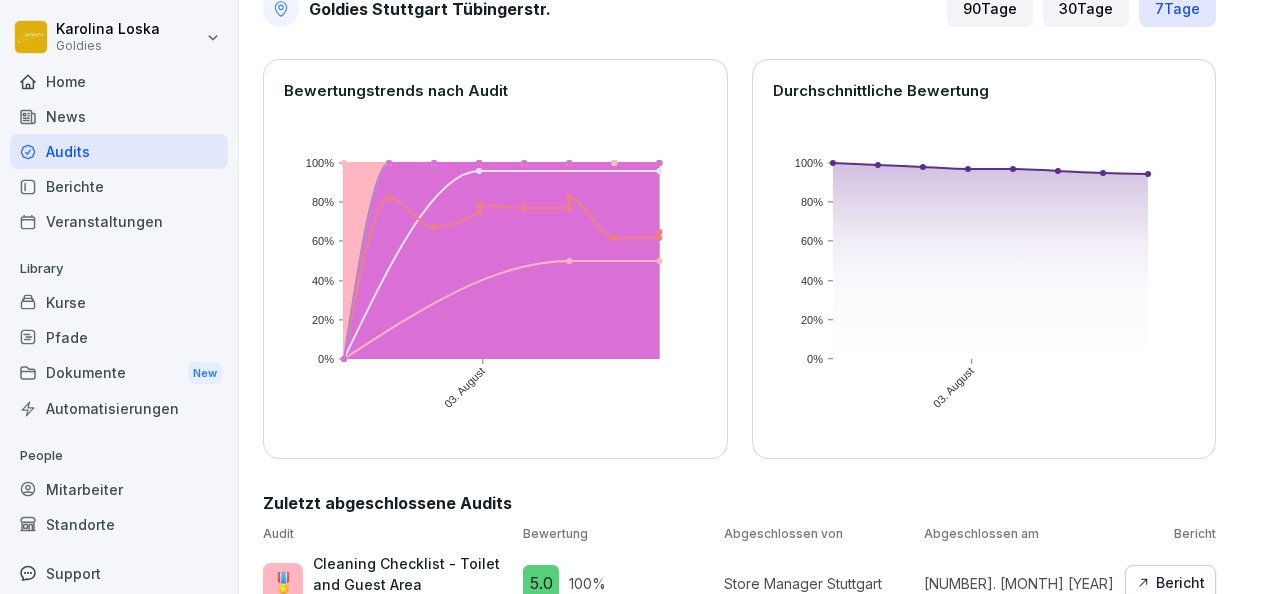scroll, scrollTop: 134, scrollLeft: 0, axis: vertical 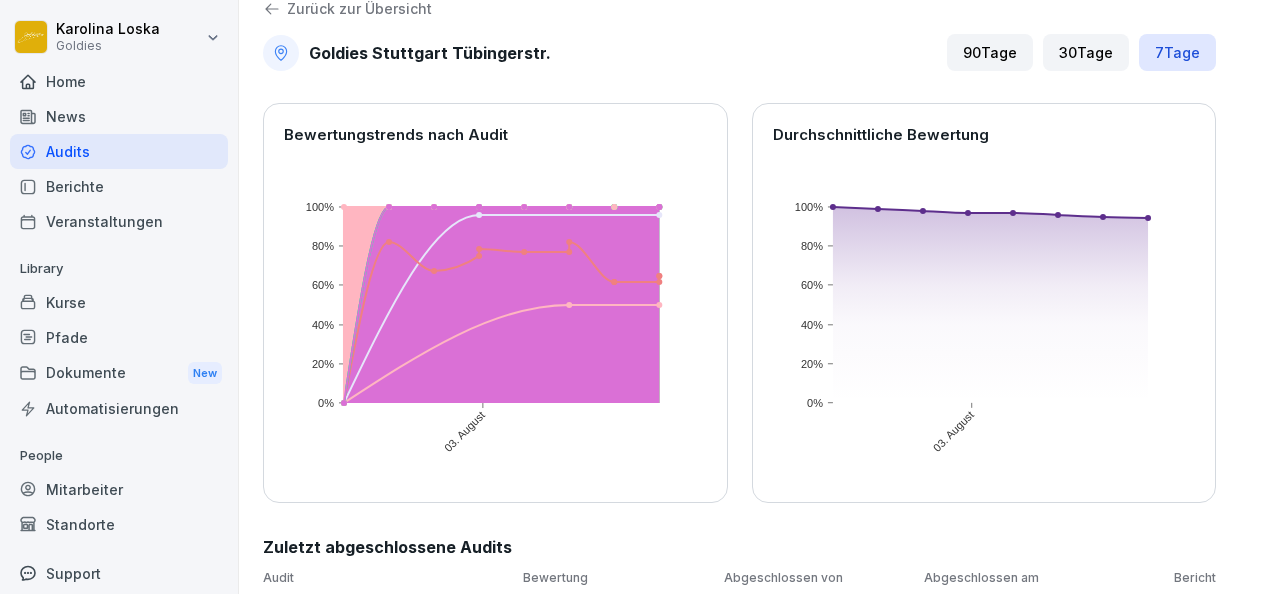 click on "30  Tage" at bounding box center [1086, 52] 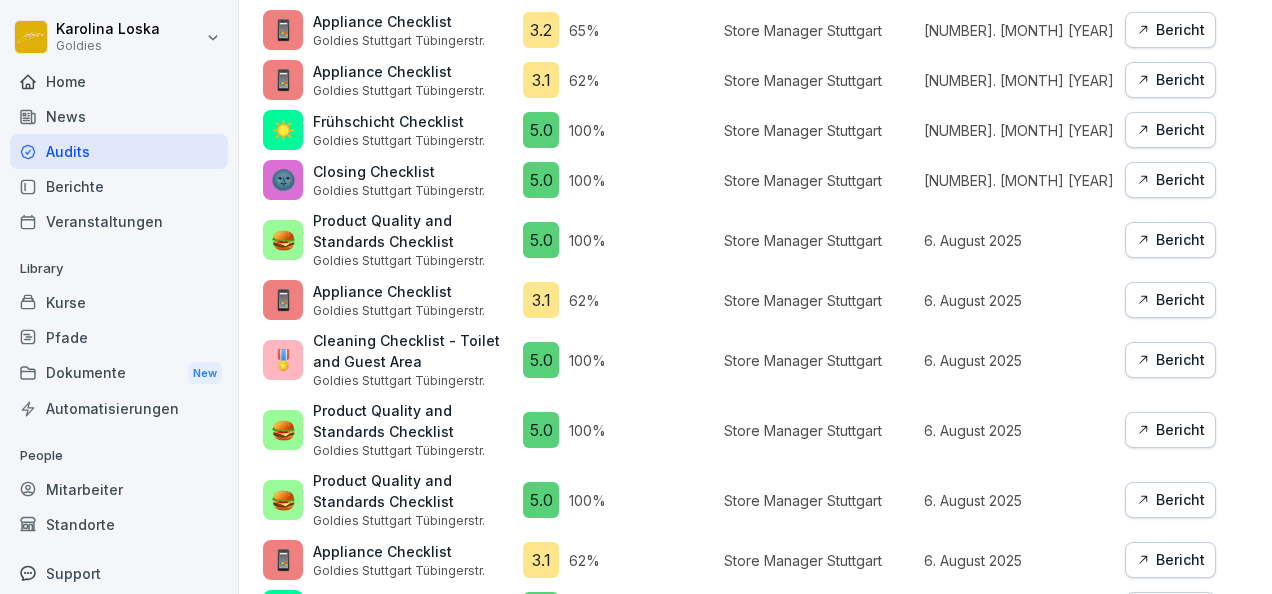 scroll, scrollTop: 1068, scrollLeft: 0, axis: vertical 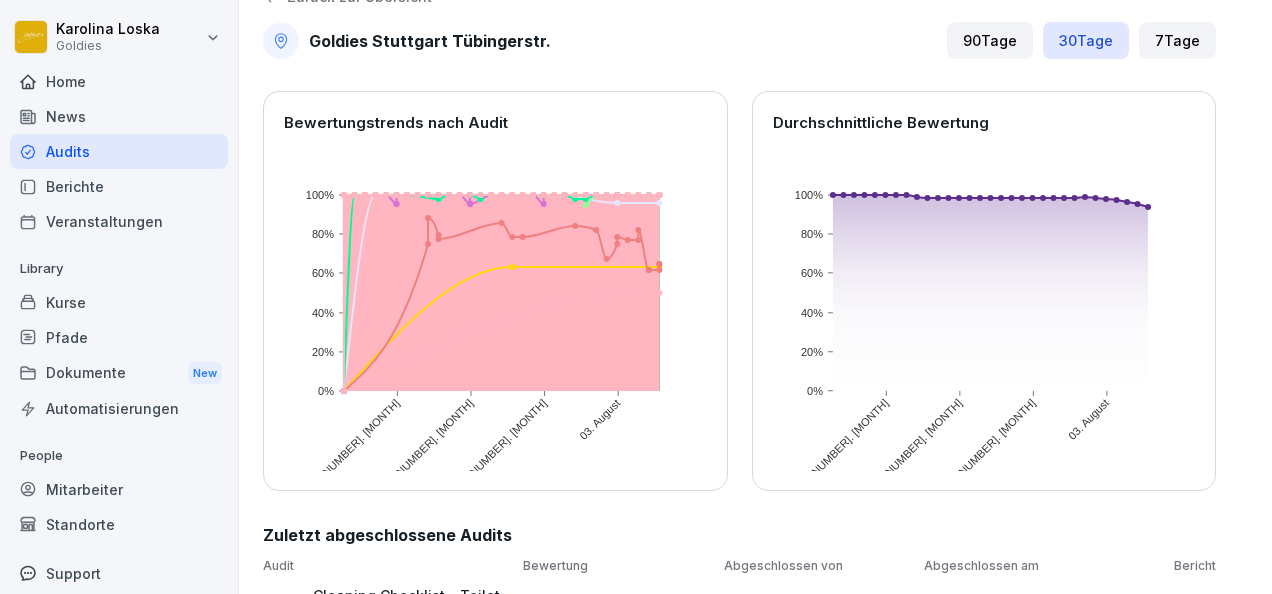click on "7  Tage" at bounding box center [1177, 40] 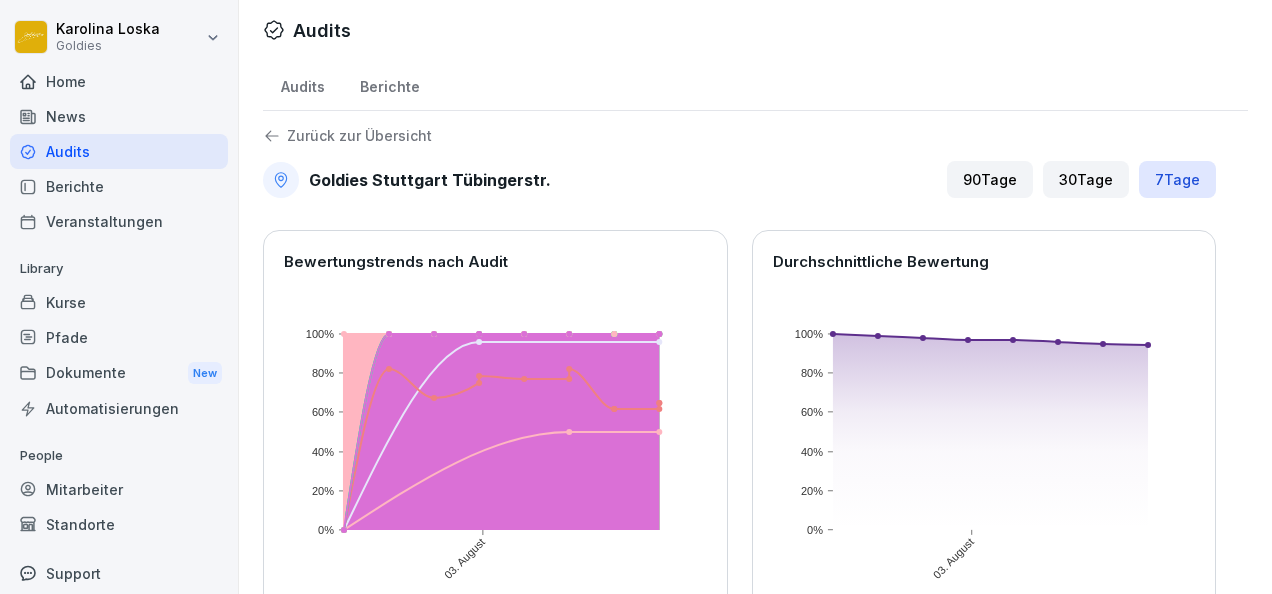 scroll, scrollTop: 0, scrollLeft: 0, axis: both 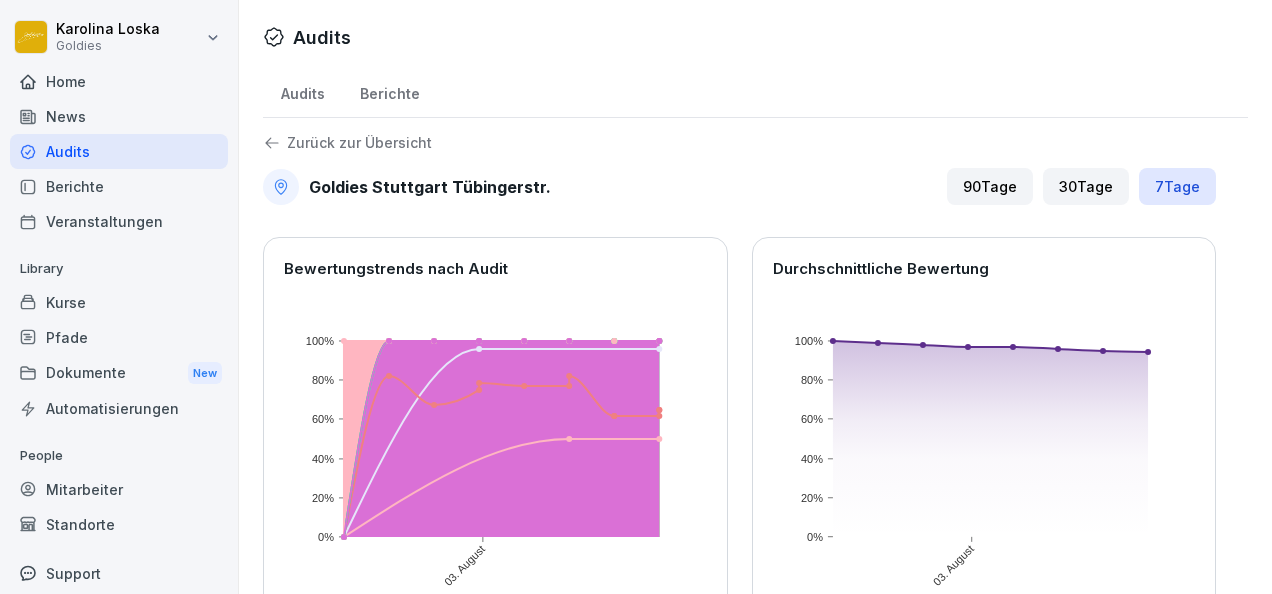 click on "Berichte" at bounding box center (389, 91) 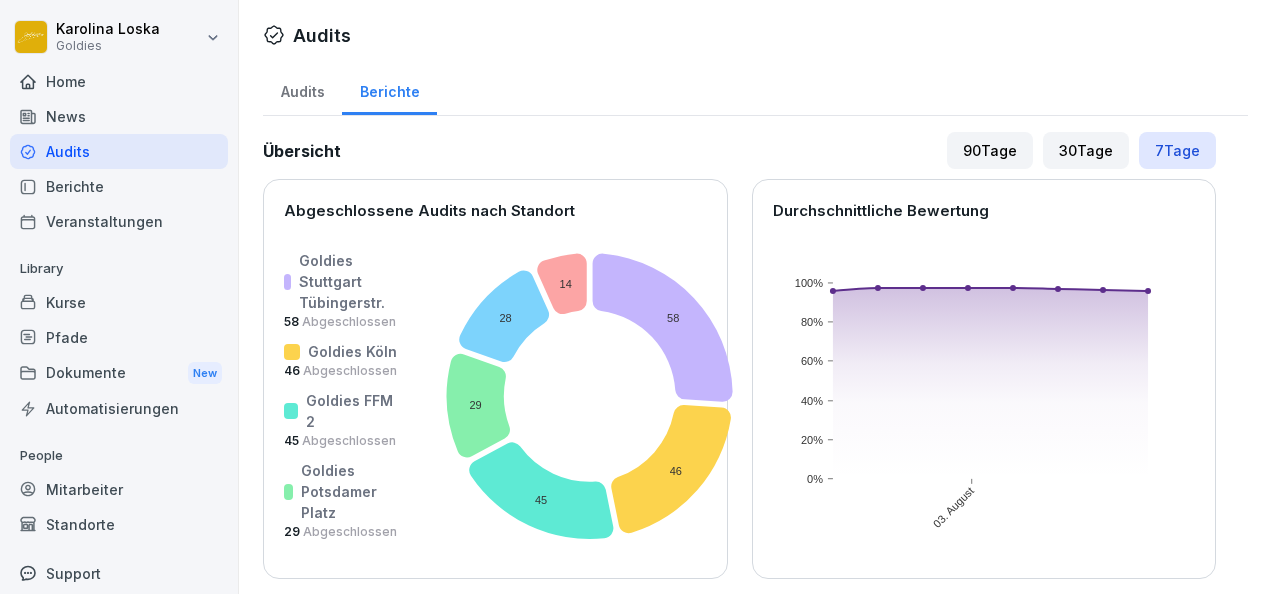scroll, scrollTop: 0, scrollLeft: 0, axis: both 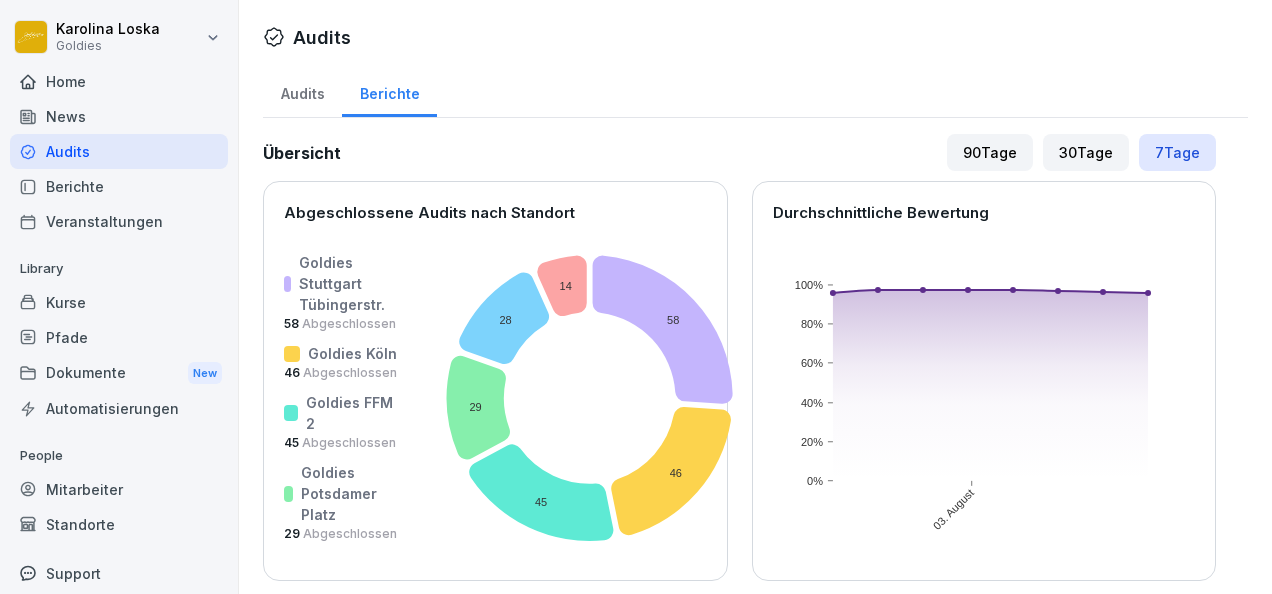click on "Audits" at bounding box center (302, 91) 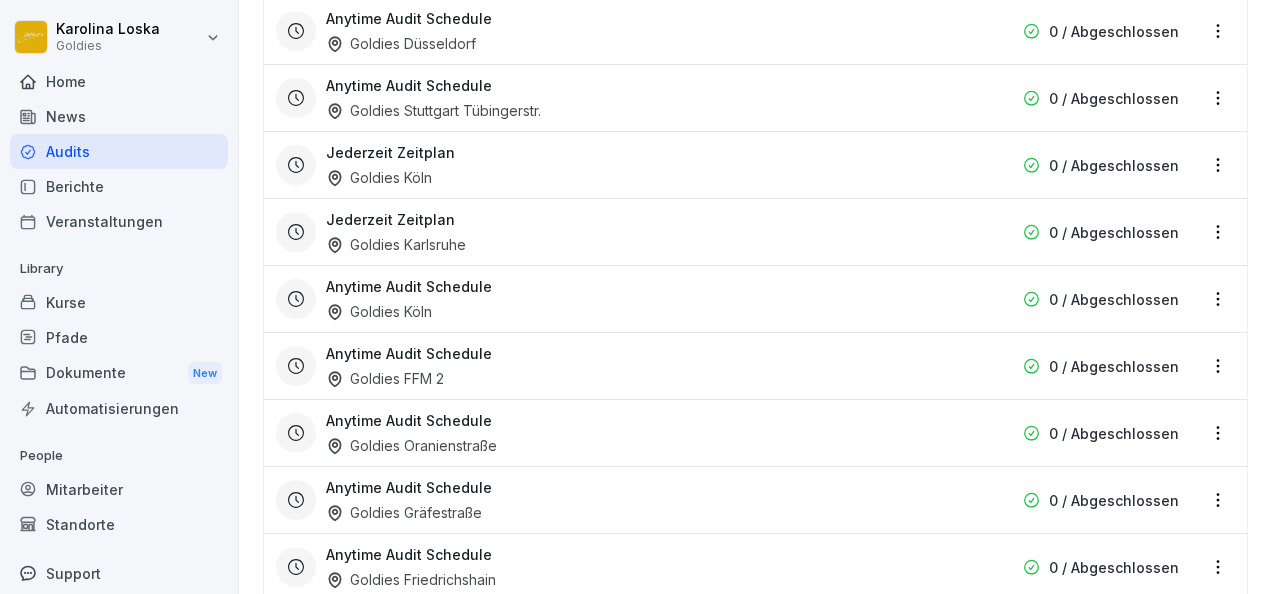 scroll, scrollTop: 2103, scrollLeft: 0, axis: vertical 